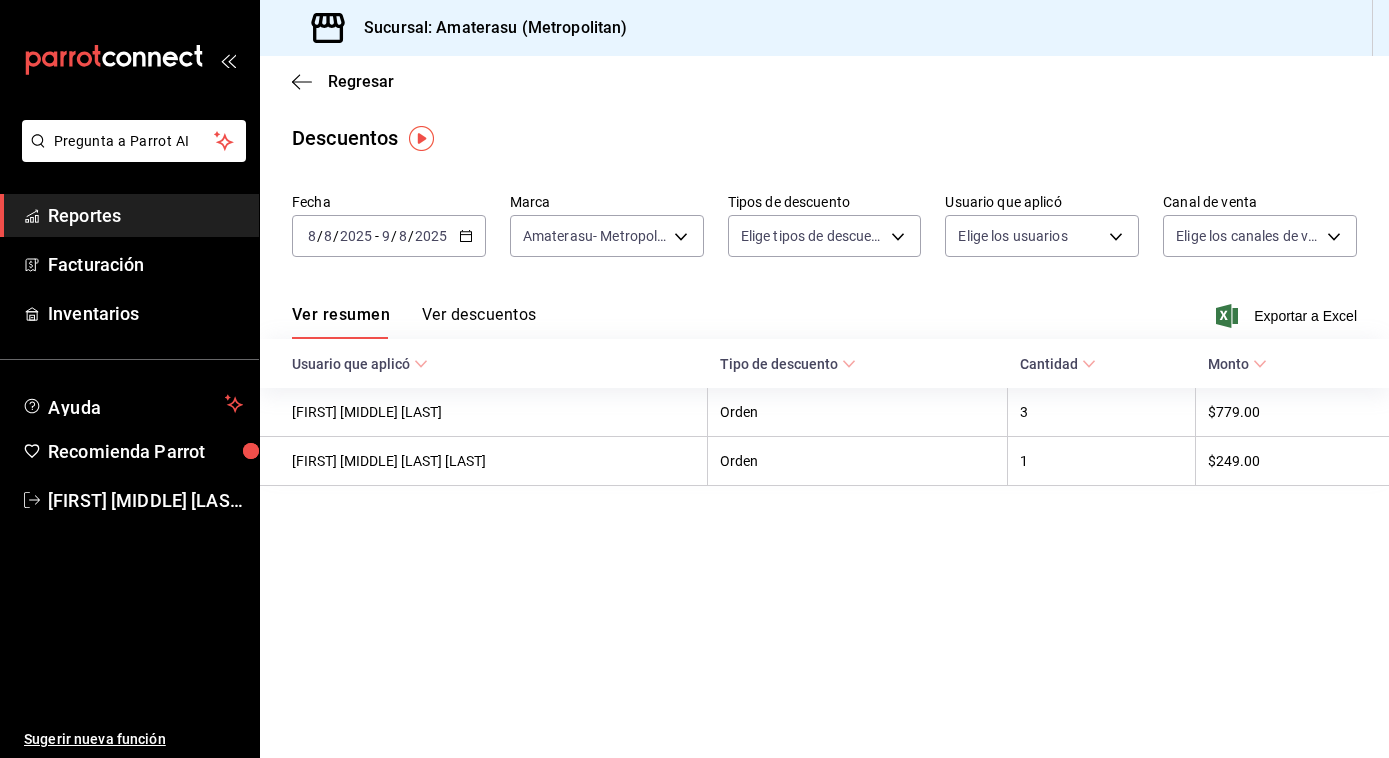 scroll, scrollTop: 0, scrollLeft: 0, axis: both 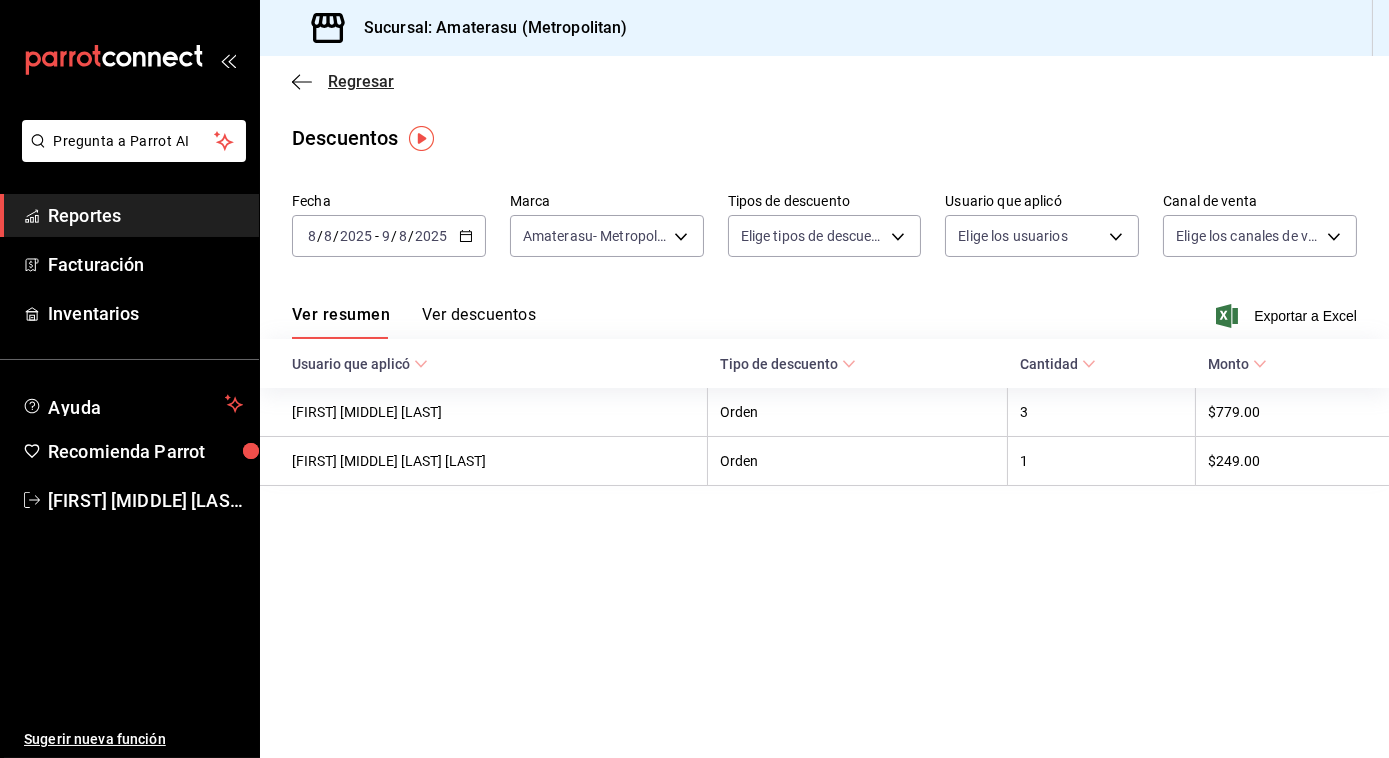click 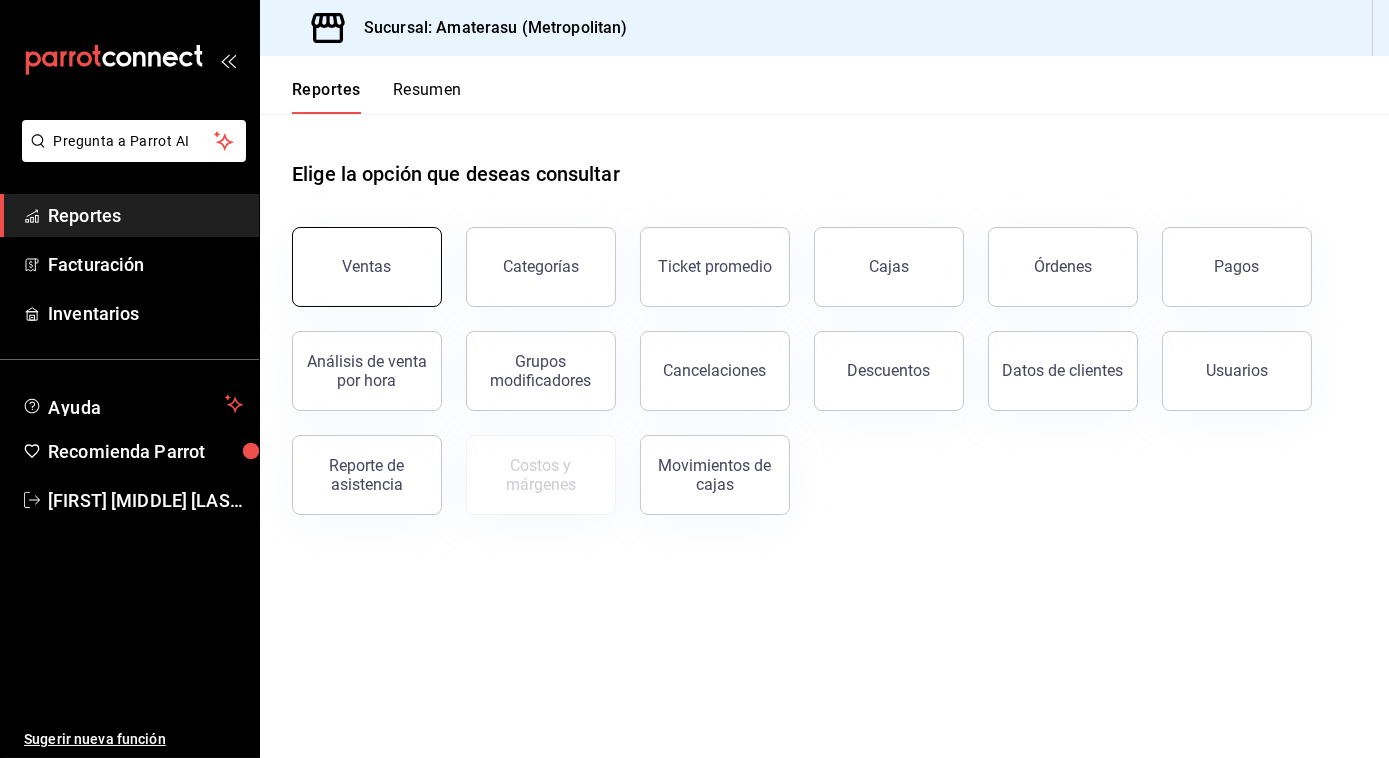 click on "Ventas" at bounding box center [367, 266] 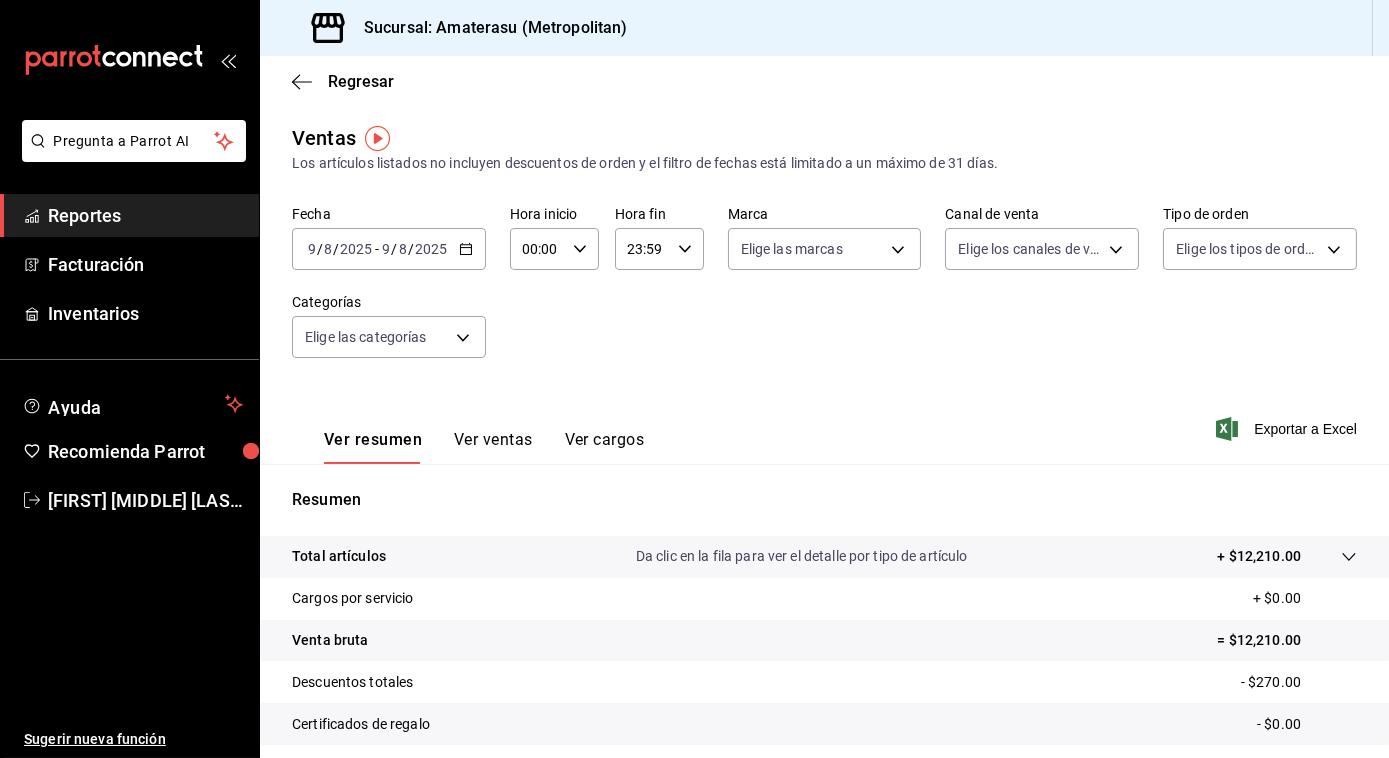 click 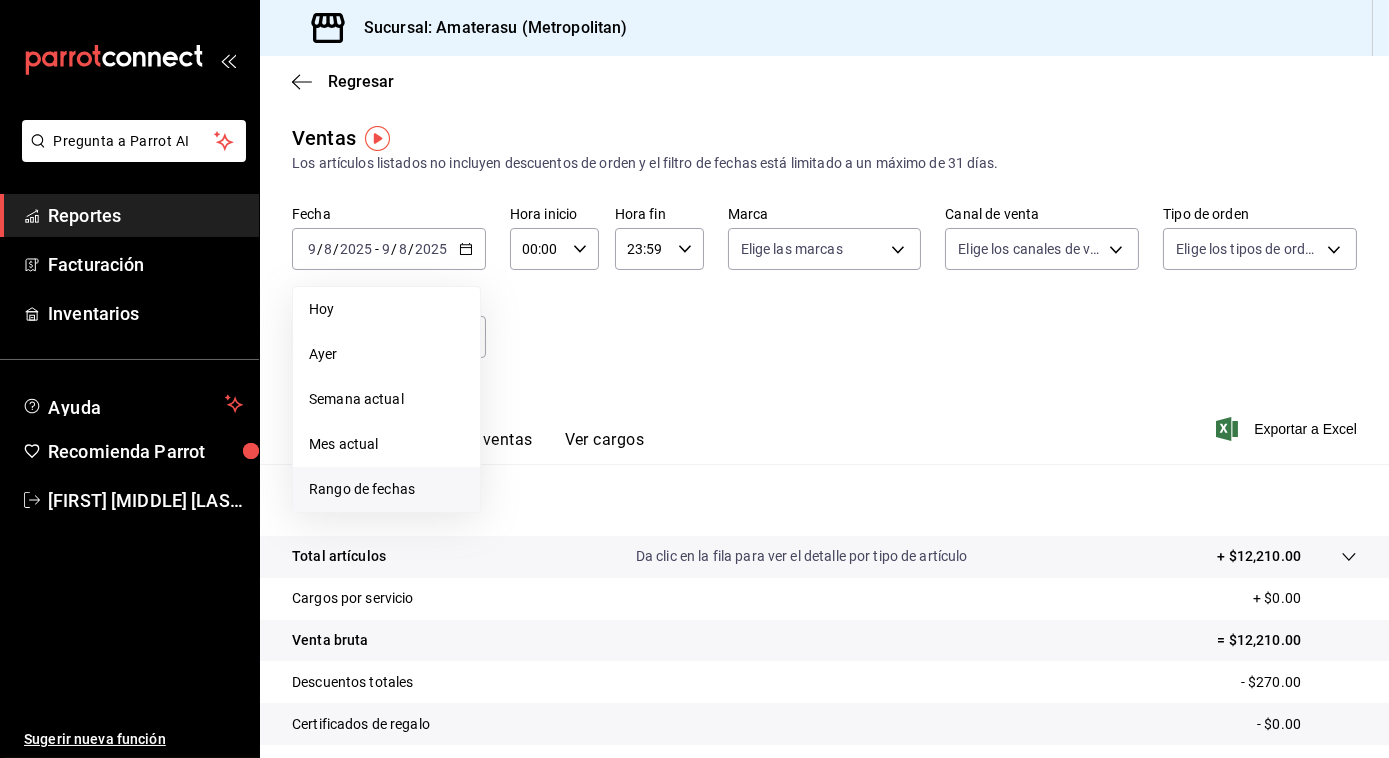click on "Rango de fechas" at bounding box center [386, 489] 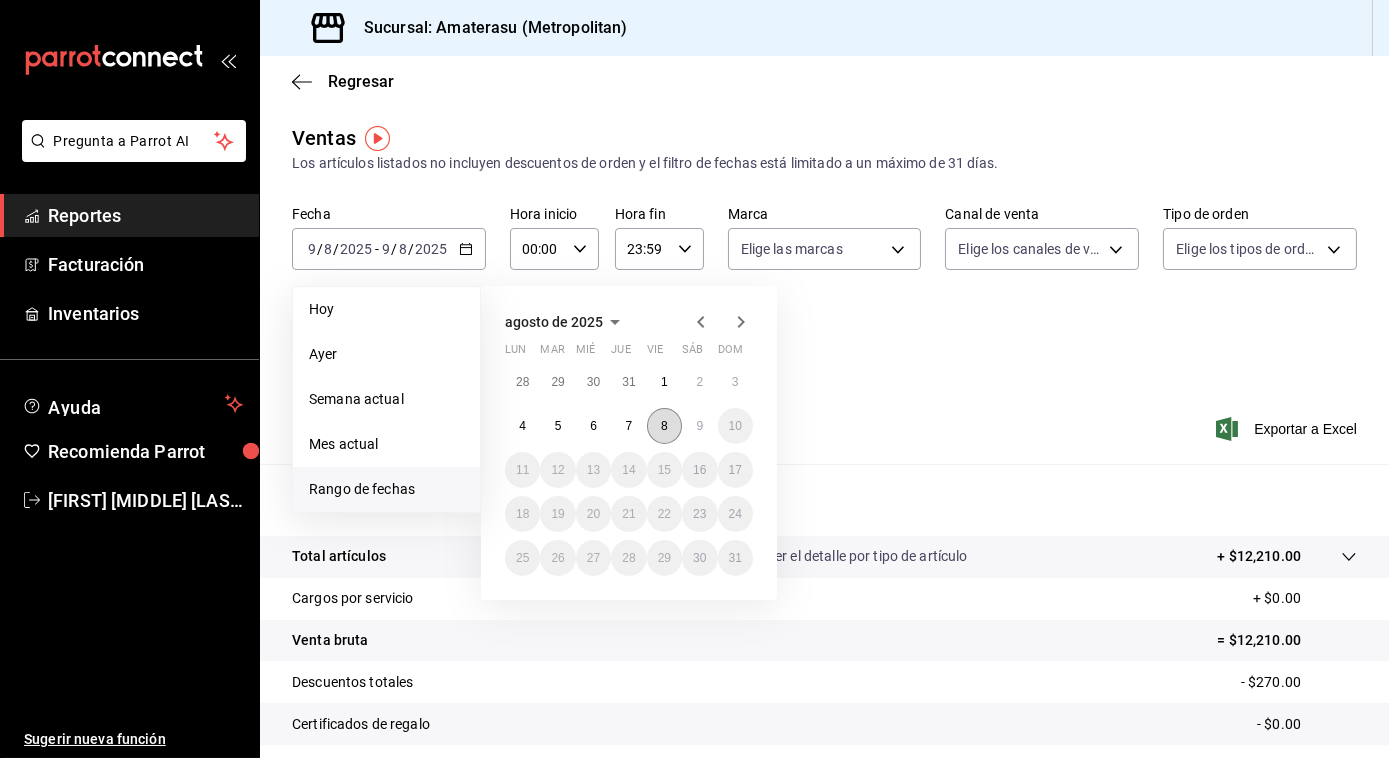 click on "8" at bounding box center [664, 426] 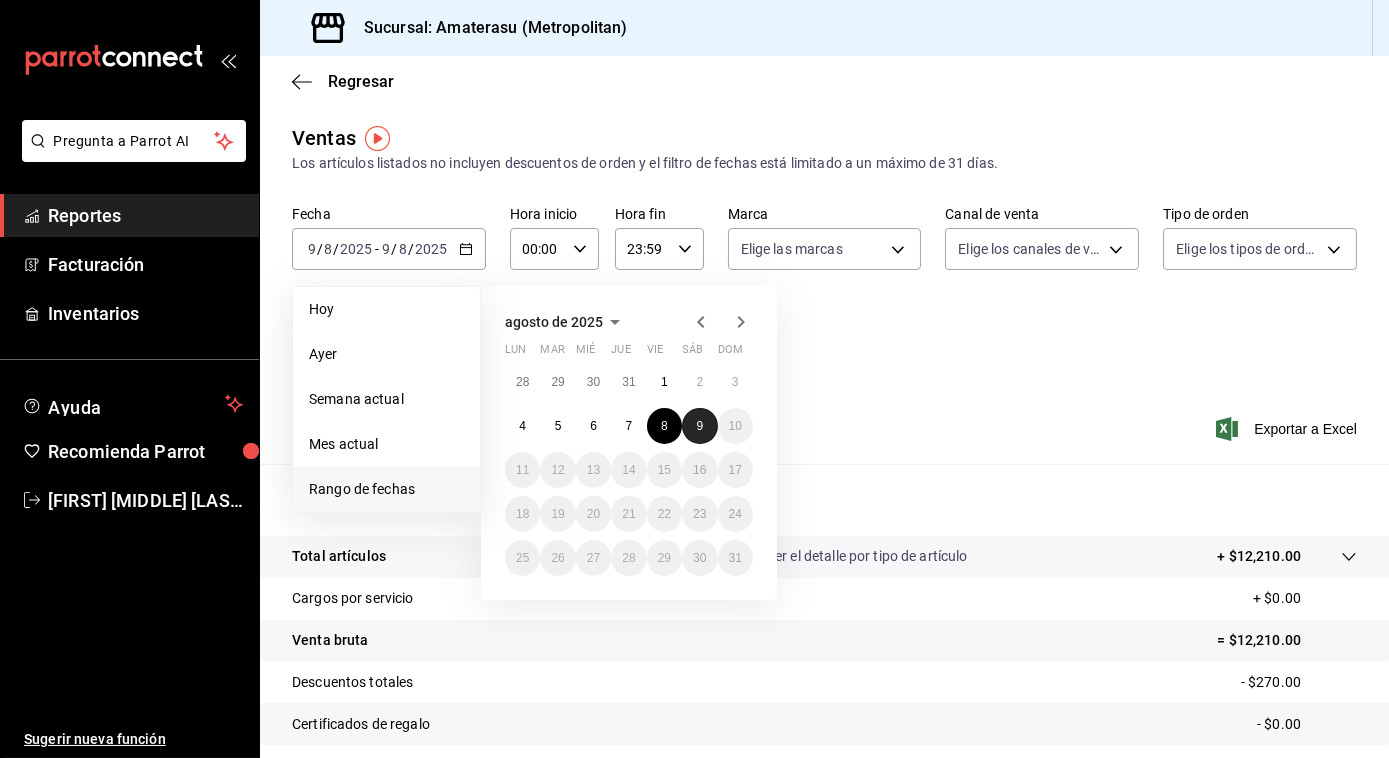 click on "9" at bounding box center [699, 426] 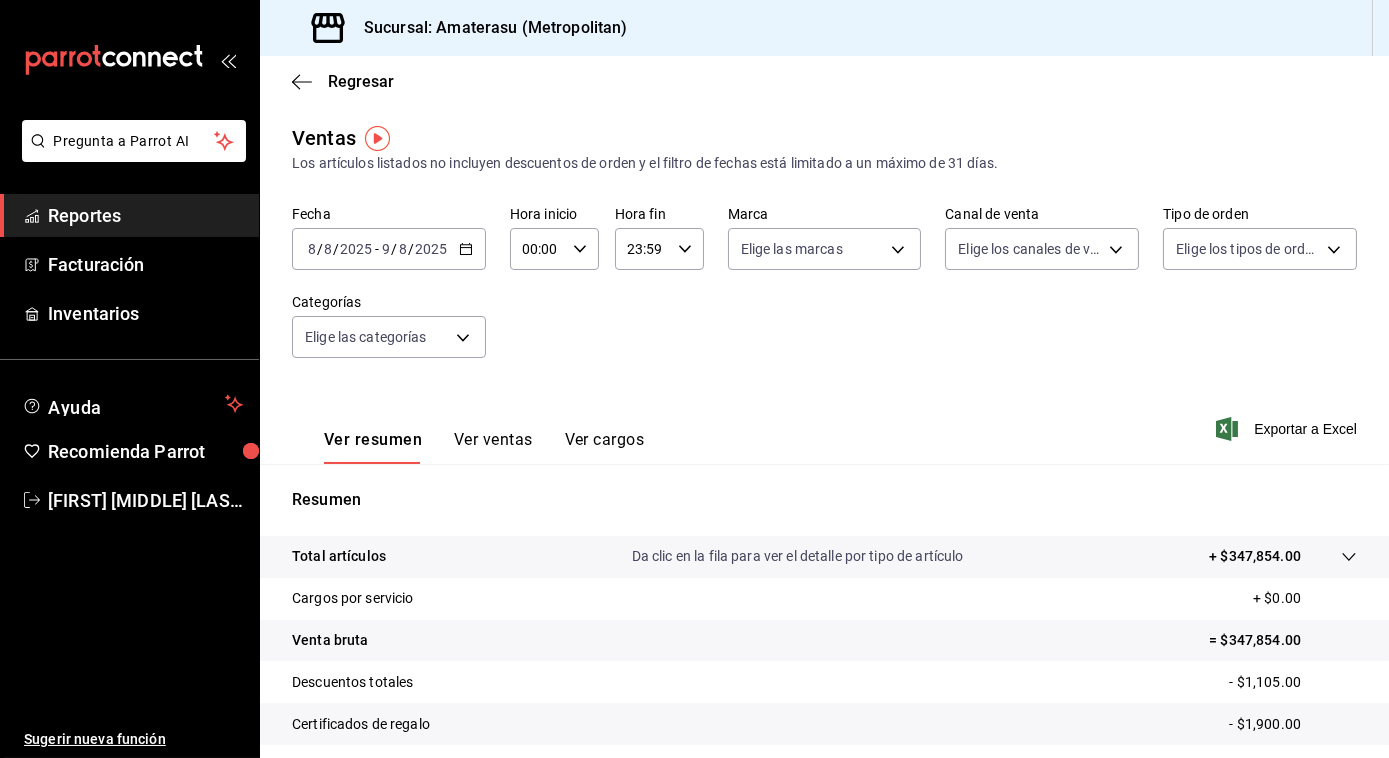 click 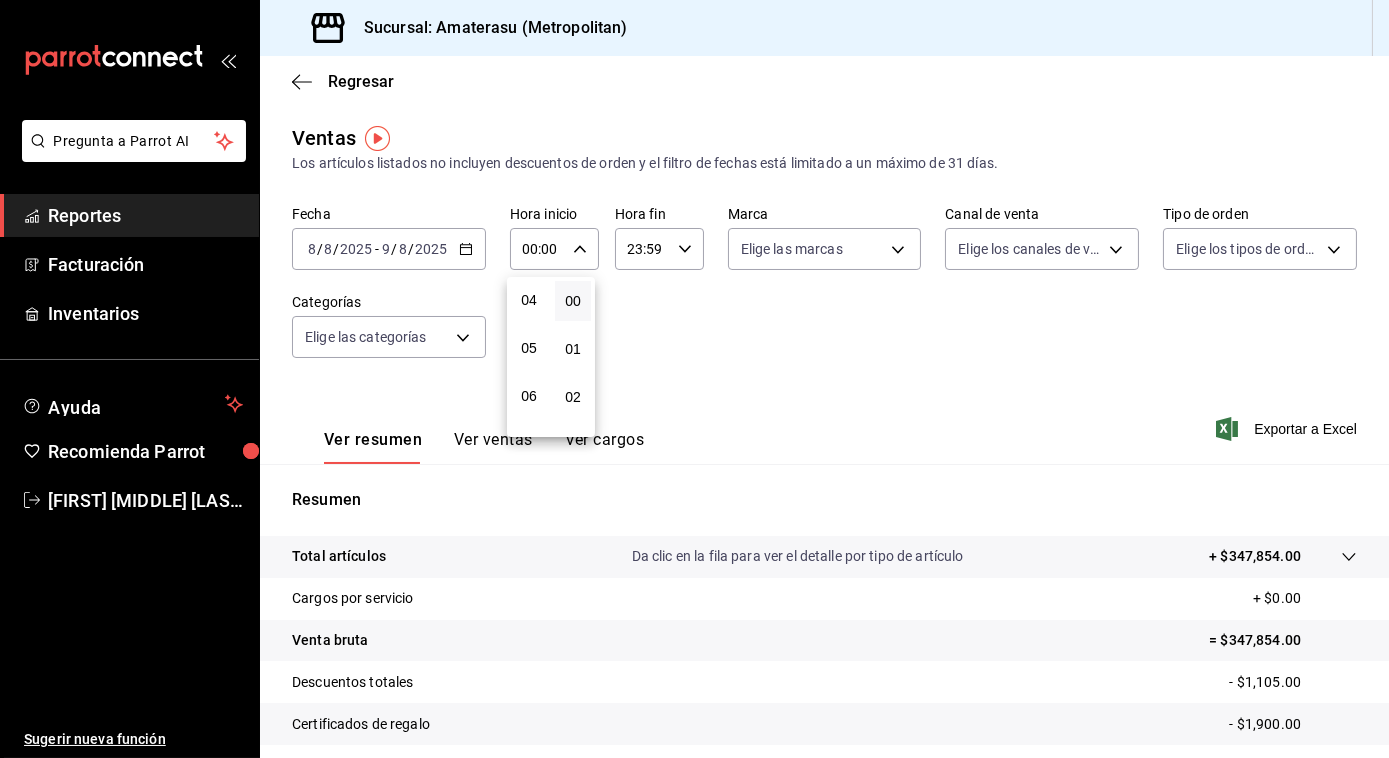 scroll, scrollTop: 200, scrollLeft: 0, axis: vertical 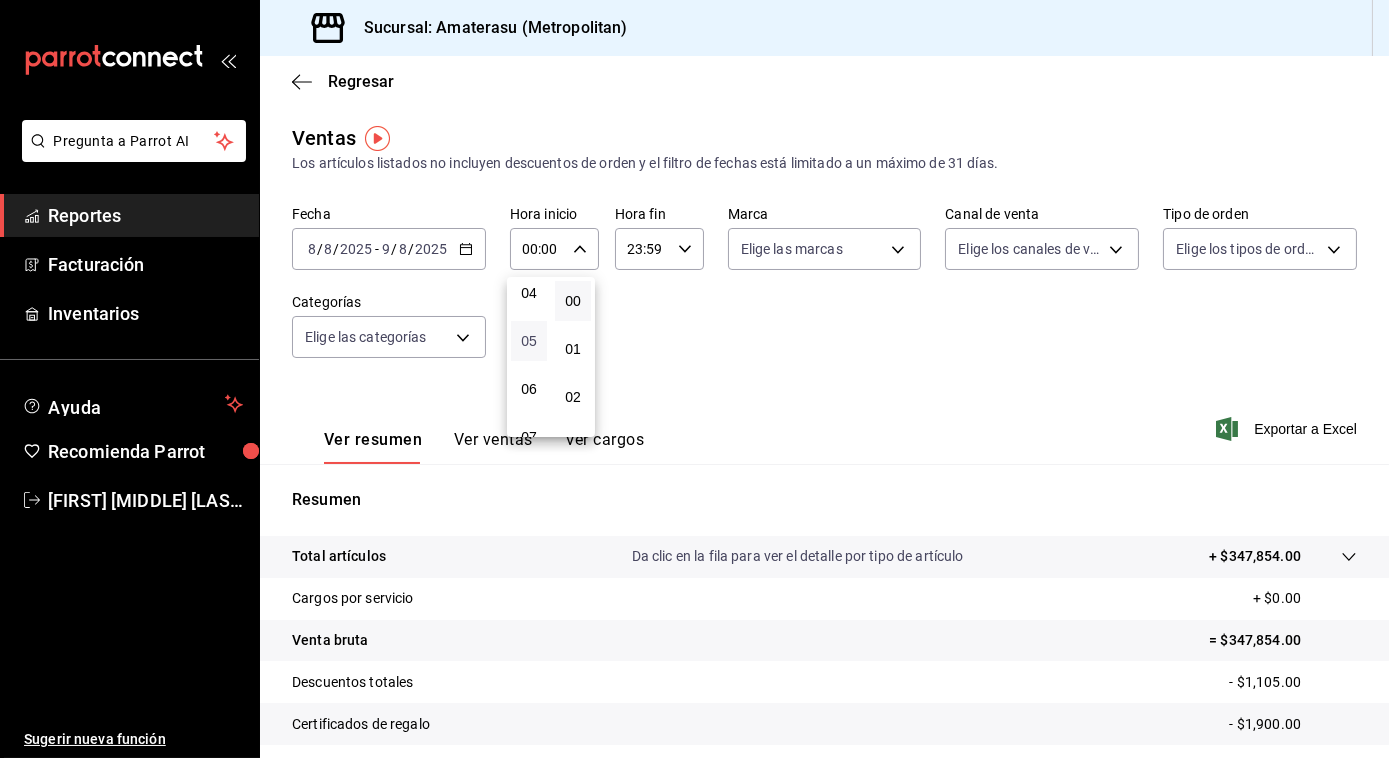 click on "05" at bounding box center (529, 341) 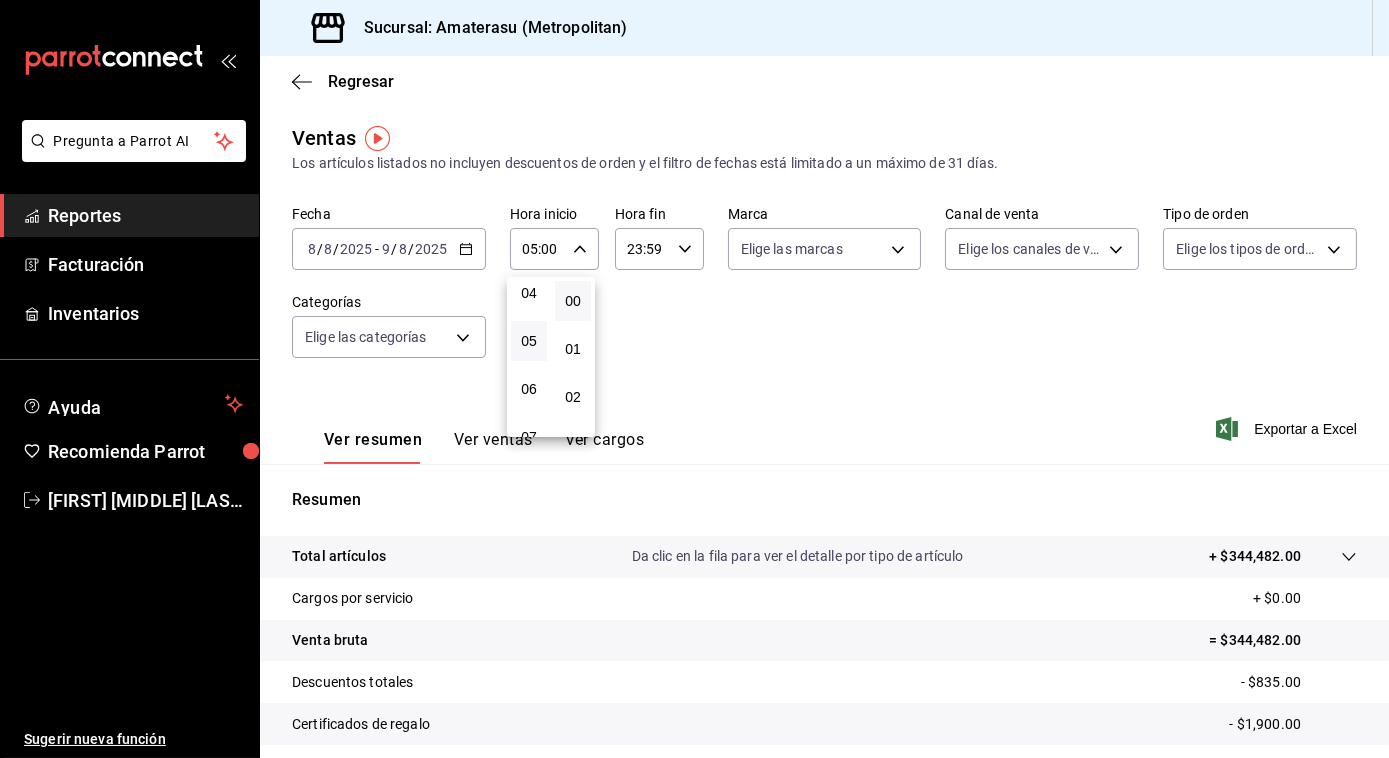 click at bounding box center (694, 379) 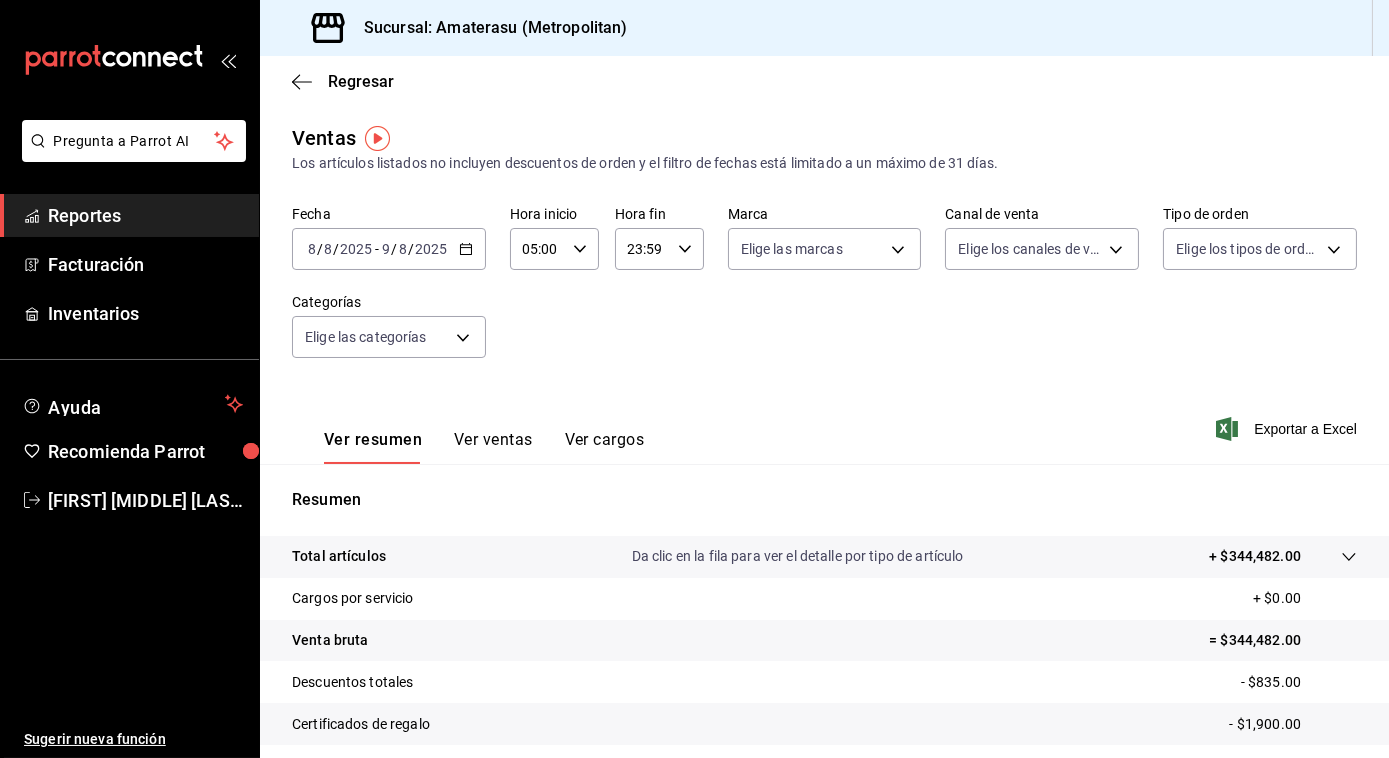 click on "Pregunta a Parrot AI Reportes   Facturación   Inventarios   Ayuda Recomienda Parrot   [FIRST] [MIDDLE] [LAST]   Sugerir nueva función   Sucursal: Amaterasu (Metropolitan) Regresar Ventas Los artículos listados no incluyen descuentos de orden y el filtro de fechas está limitado a un máximo de 31 días. Fecha [DATE] [DATE] - [DATE] [DATE] Hora inicio 05:00 Hora inicio Hora fin 23:59 Hora fin Marca Elige las marcas Canal de venta Elige los canales de venta Tipo de orden Elige los tipos de orden Categorías Elige las categorías Ver resumen Ver ventas Ver cargos Exportar a Excel Resumen Total artículos Da clic en la fila para ver el detalle por tipo de artículo + $344,482.00 Cargos por servicio + $0.00 Venta bruta = $344,482.00 Descuentos totales - $835.00 Certificados de regalo - $1,900.00 Venta total = $341,747.00 Impuestos - $47,137.52 Venta neta = $294,609.48 Pregunta a Parrot AI Reportes   Facturación   Inventarios   Ayuda Recomienda Parrot   [FIRST] [MIDDLE] [LAST]" at bounding box center [694, 379] 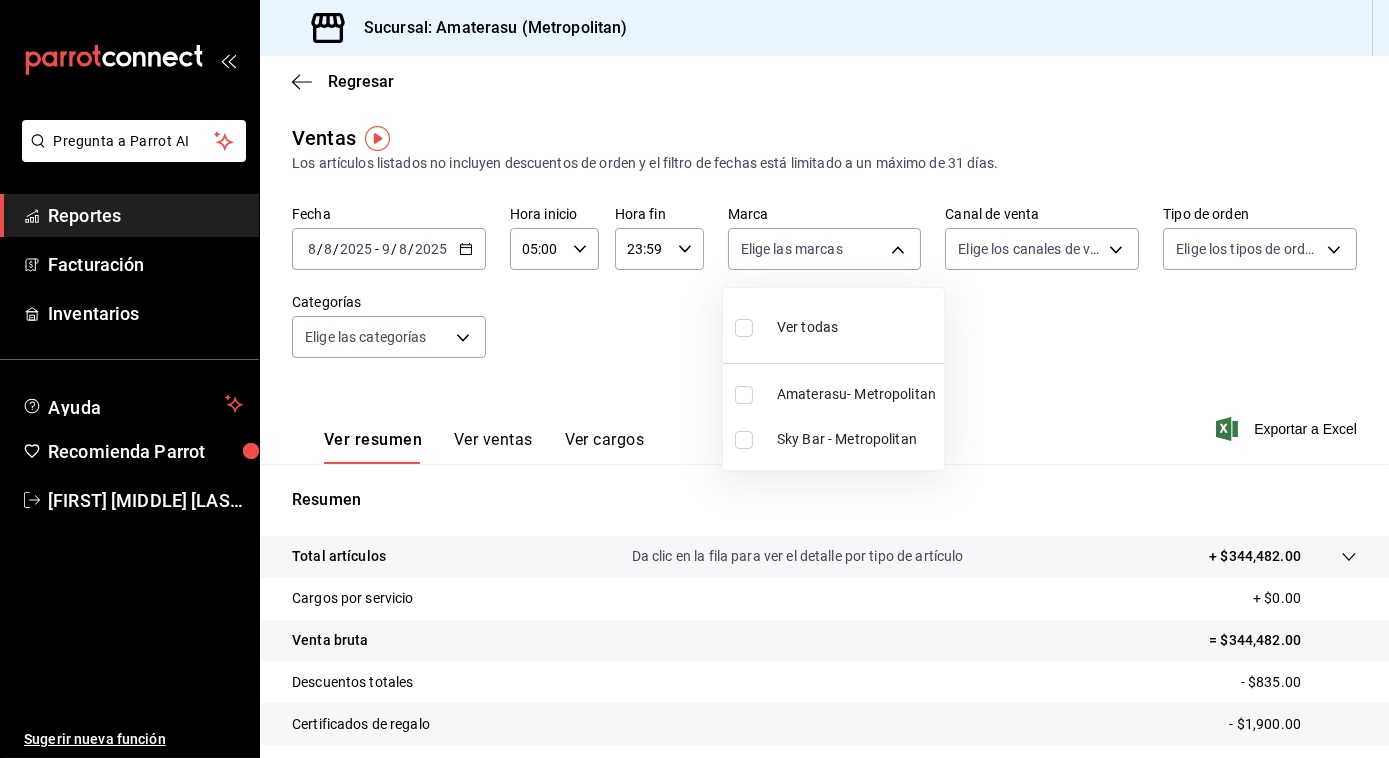 click at bounding box center (744, 328) 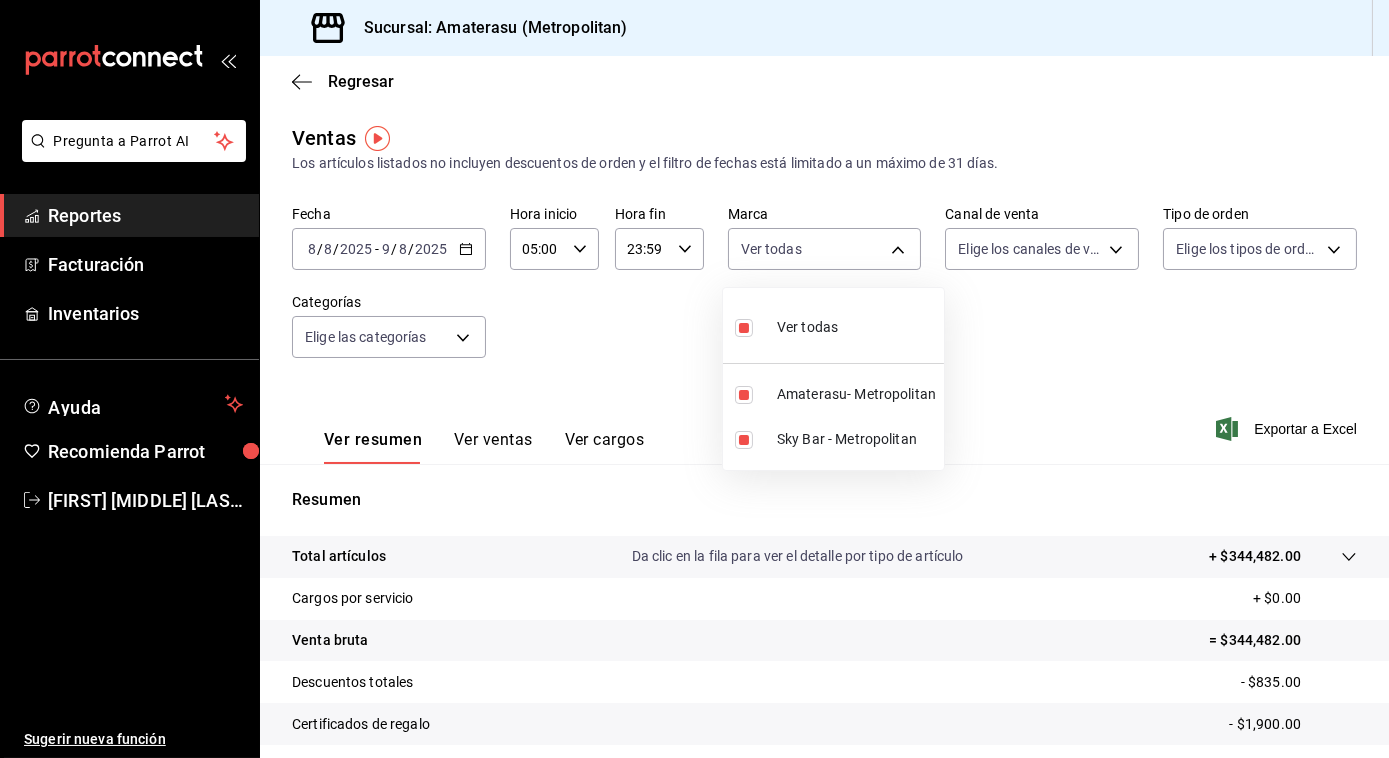 click at bounding box center (694, 379) 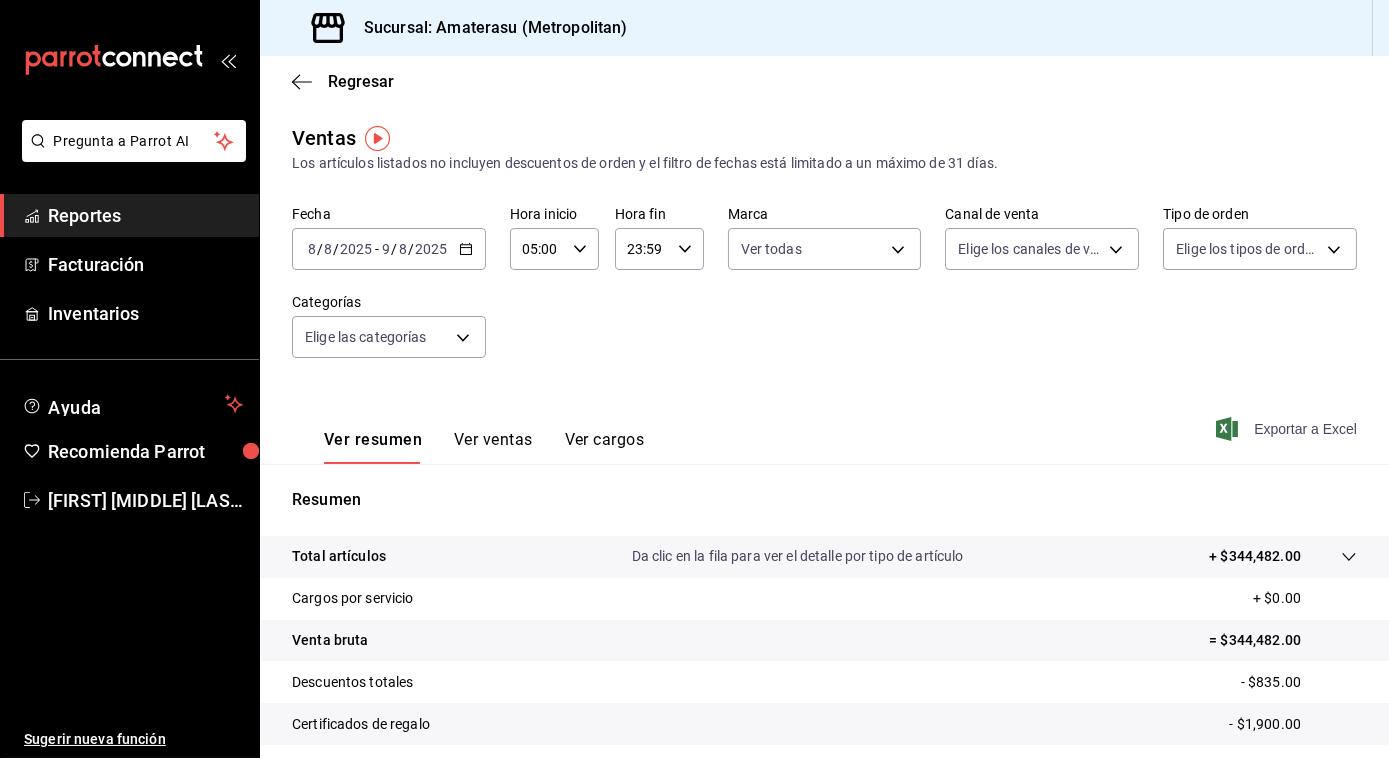 click on "Exportar a Excel" at bounding box center (1288, 429) 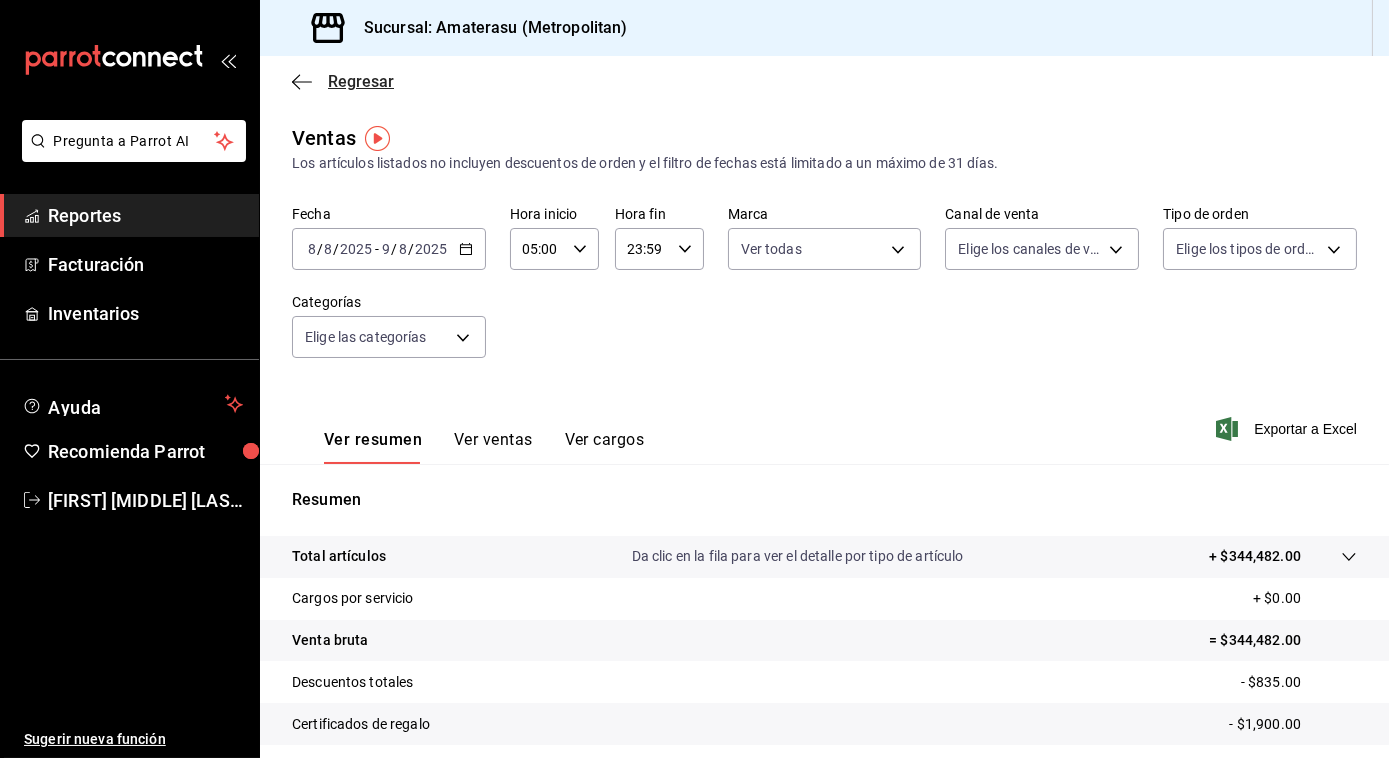 click 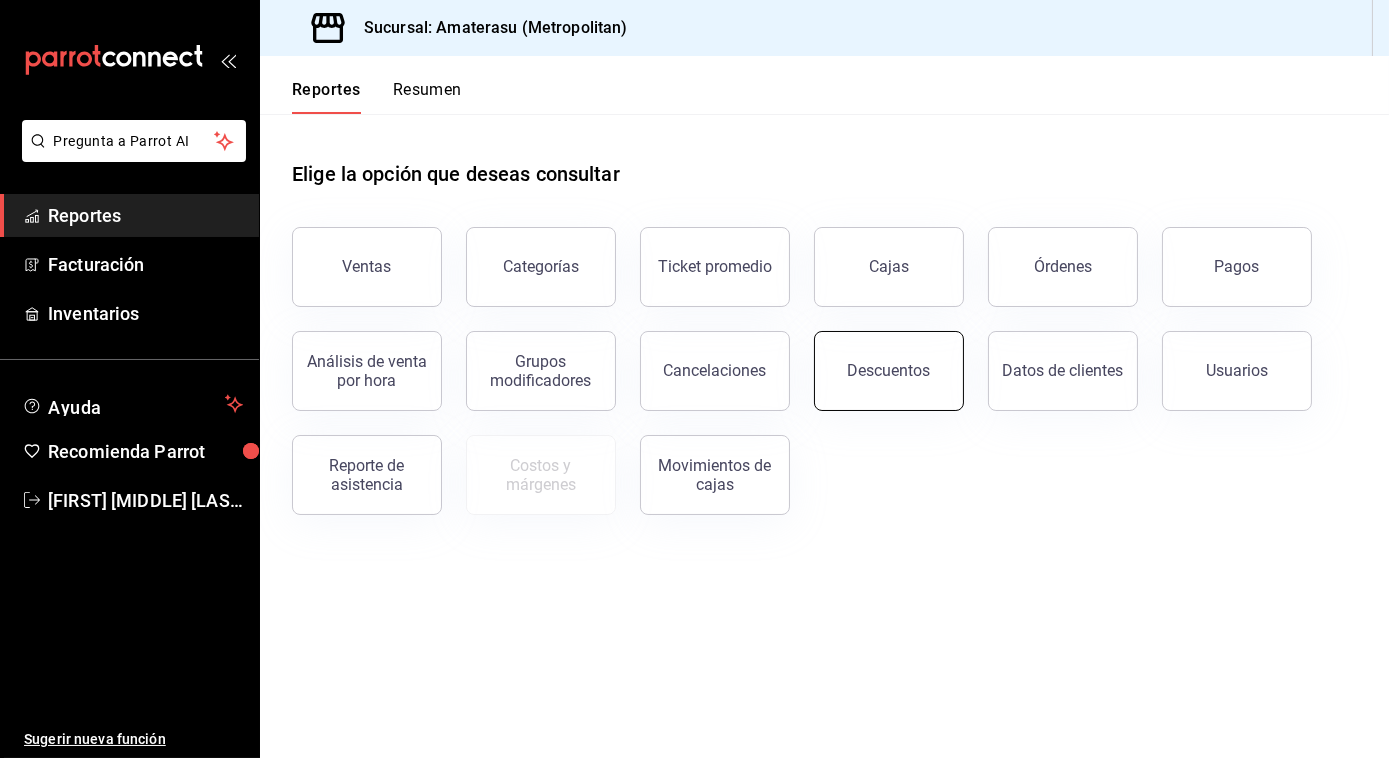 click on "Descuentos" at bounding box center [889, 370] 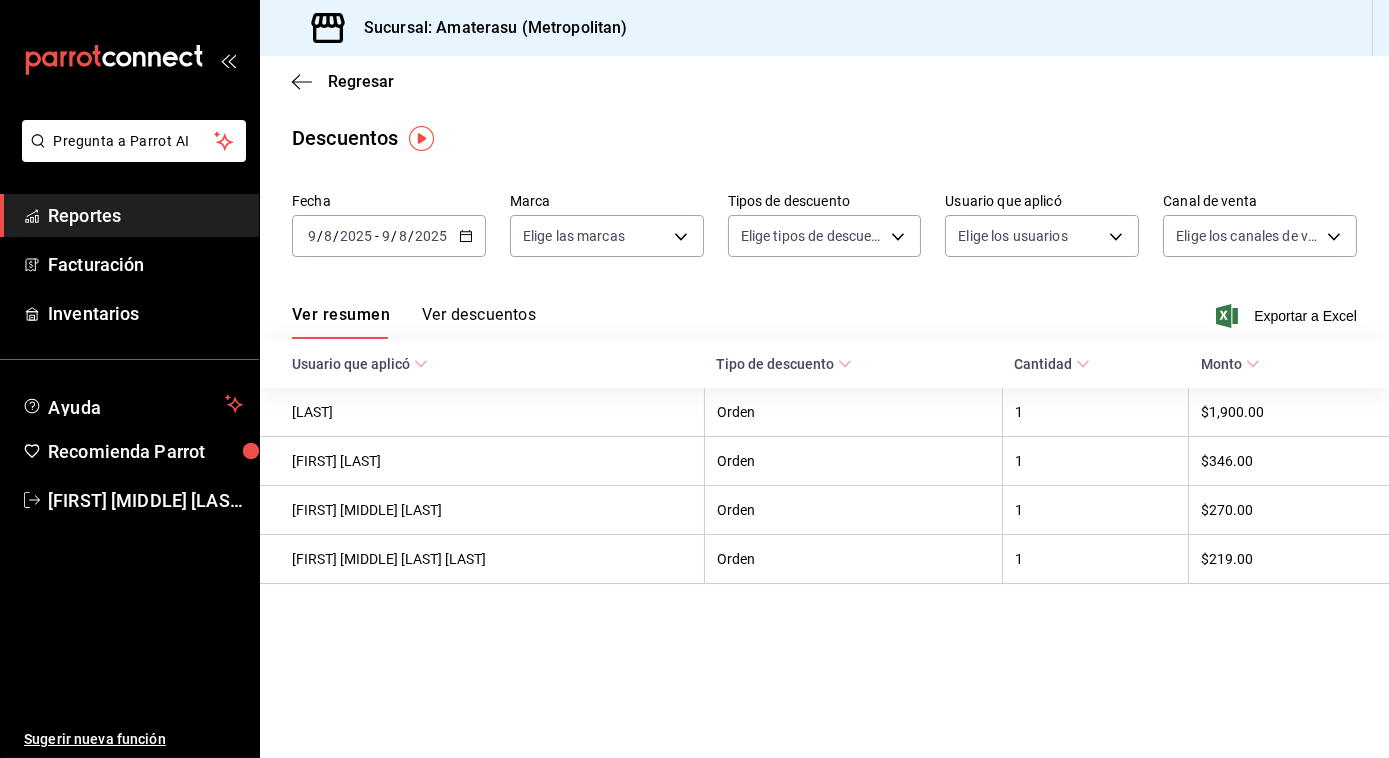 click on "2025-08-09 9 / 8 / 2025 - 2025-08-09 9 / 8 / 2025" at bounding box center (389, 236) 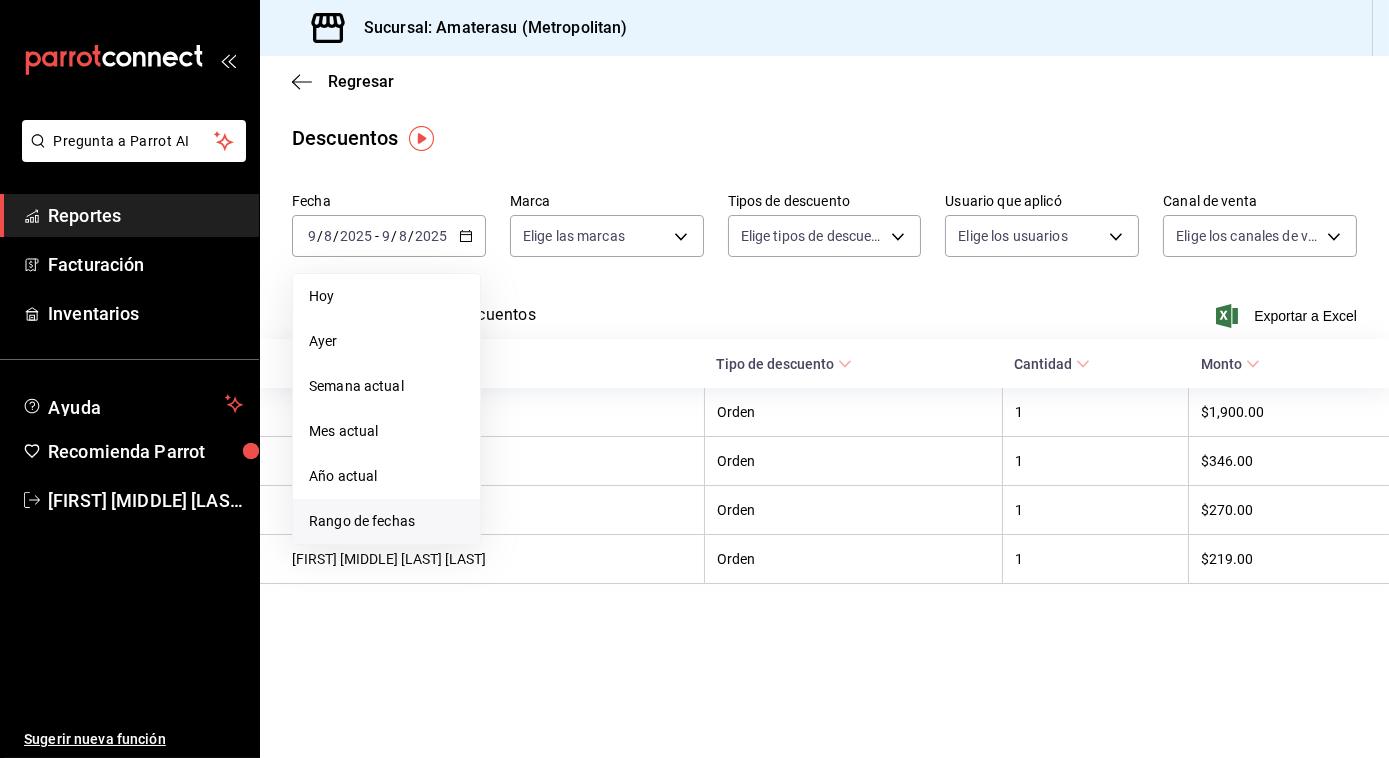 click on "Rango de fechas" at bounding box center [386, 521] 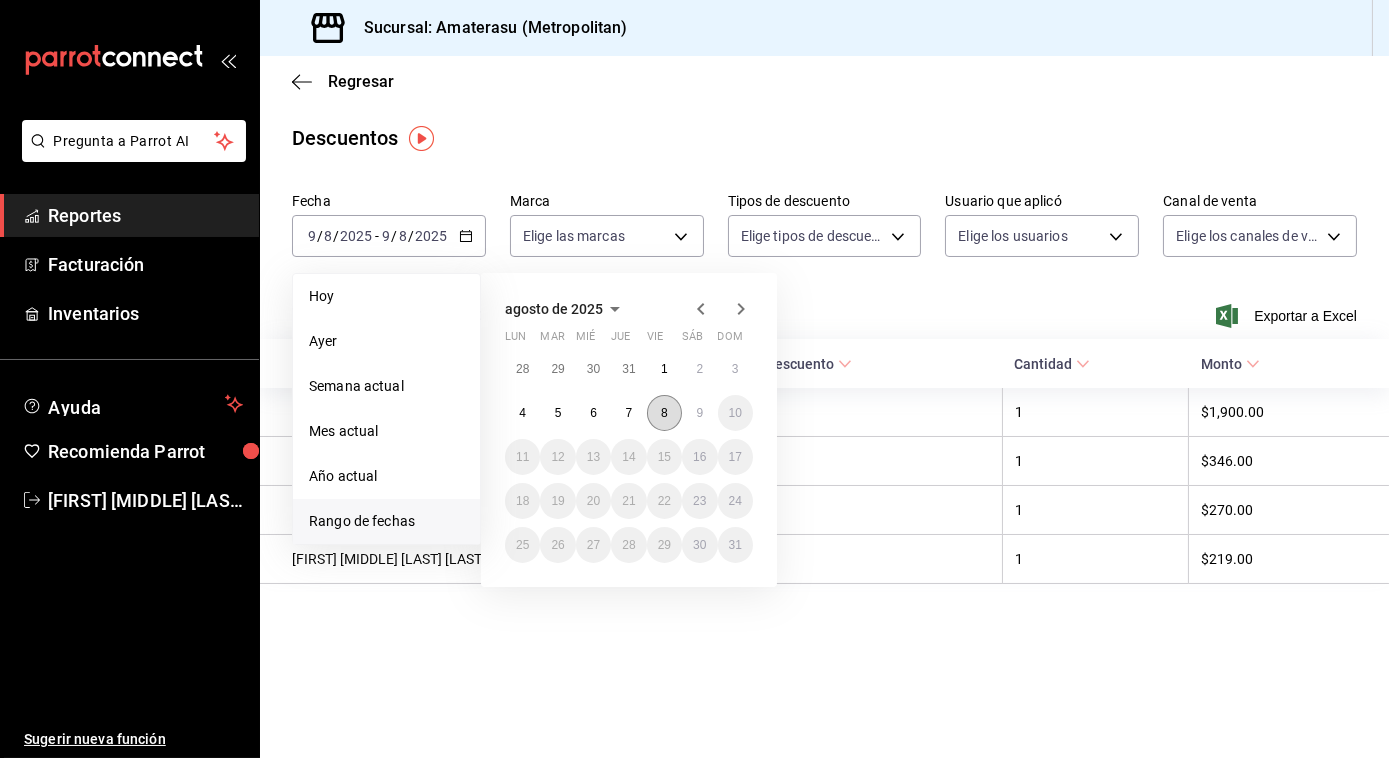 click on "8" at bounding box center (664, 413) 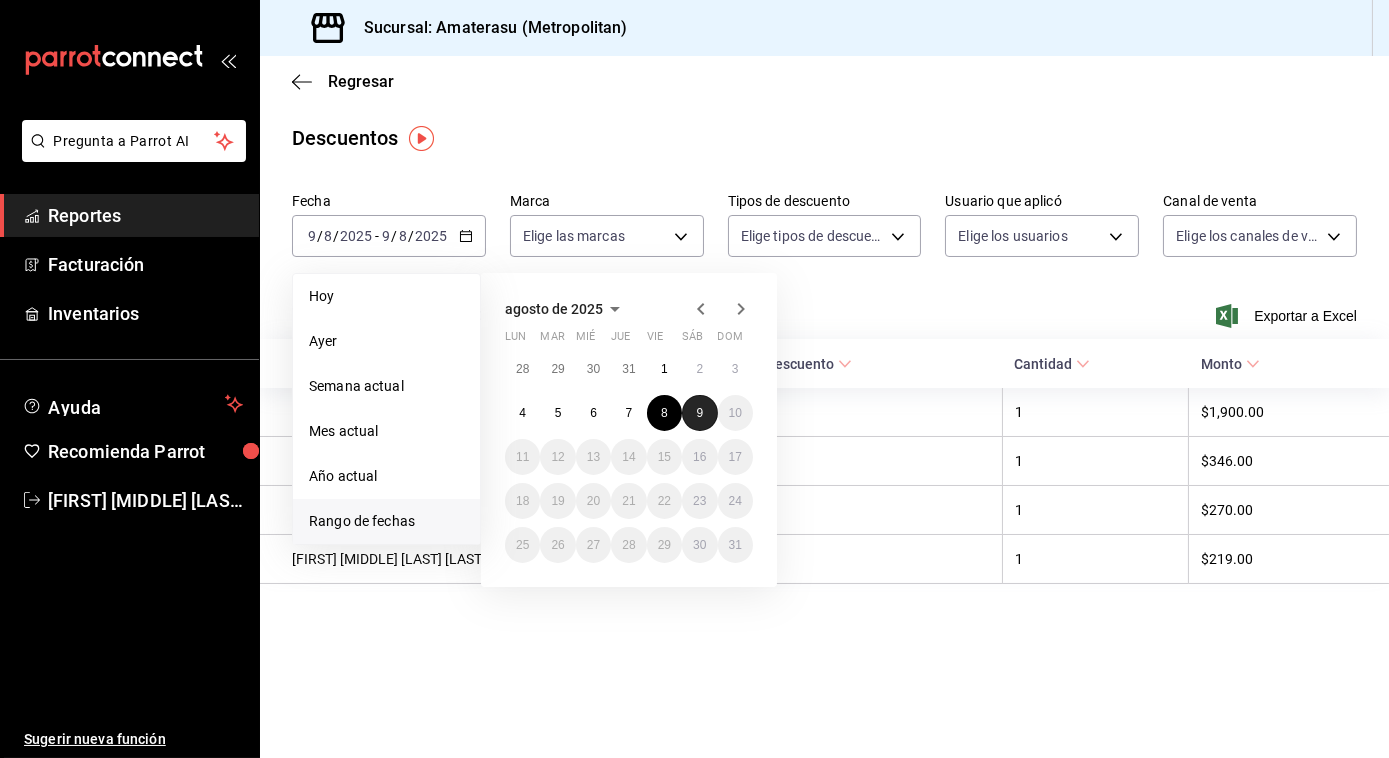 click on "9" at bounding box center [699, 413] 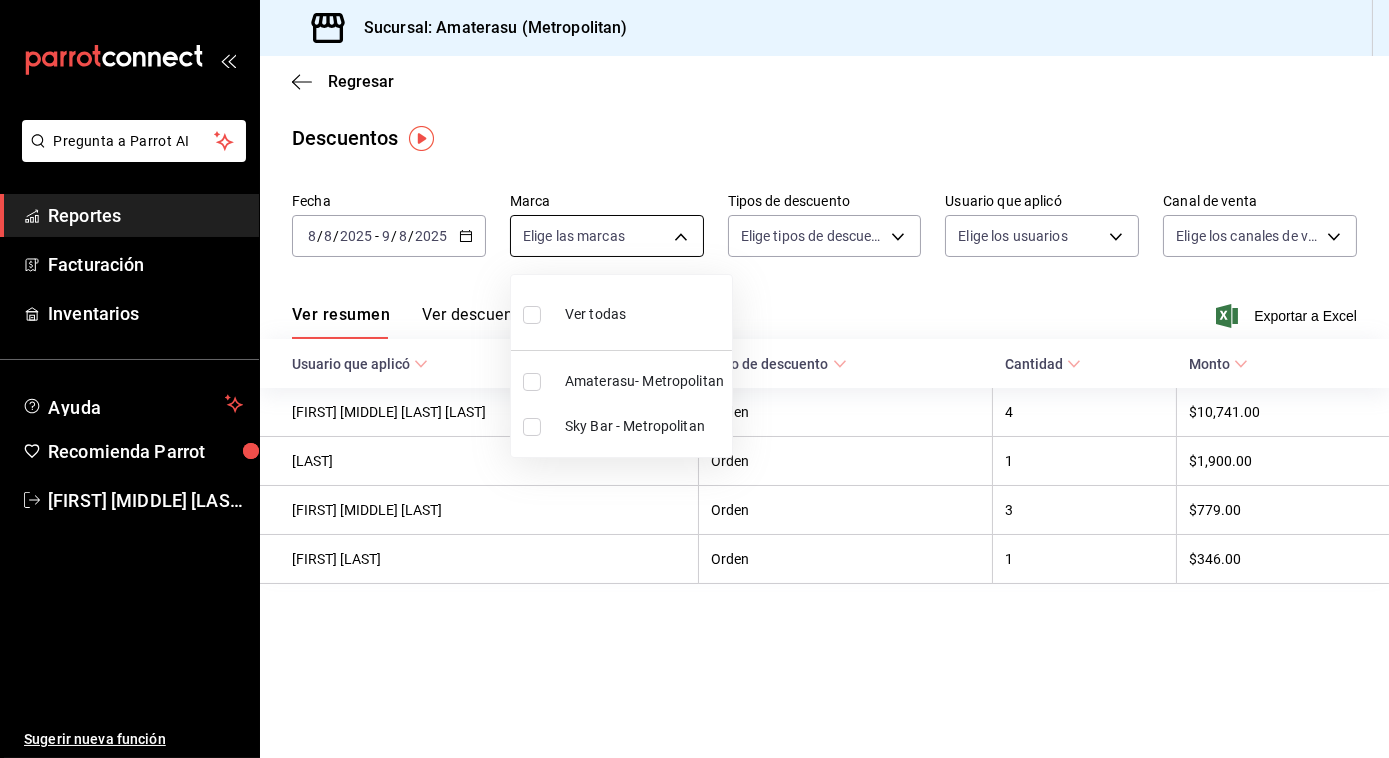 click on "Pregunta a Parrot AI Reportes   Facturación   Inventarios   Ayuda Recomienda Parrot   [FIRST] [MIDDLE] [LAST]   Sugerir nueva función   GANA 1 MES GRATIS EN TU SUSCRIPCIÓN AQUÍ Ver video tutorial Ir a video Visitar centro de ayuda ([PHONE]) [EMAIL] Visitar centro de ayuda ([PHONE]) [EMAIL] Ver todas Sky Bar - Metropolitan" at bounding box center (694, 379) 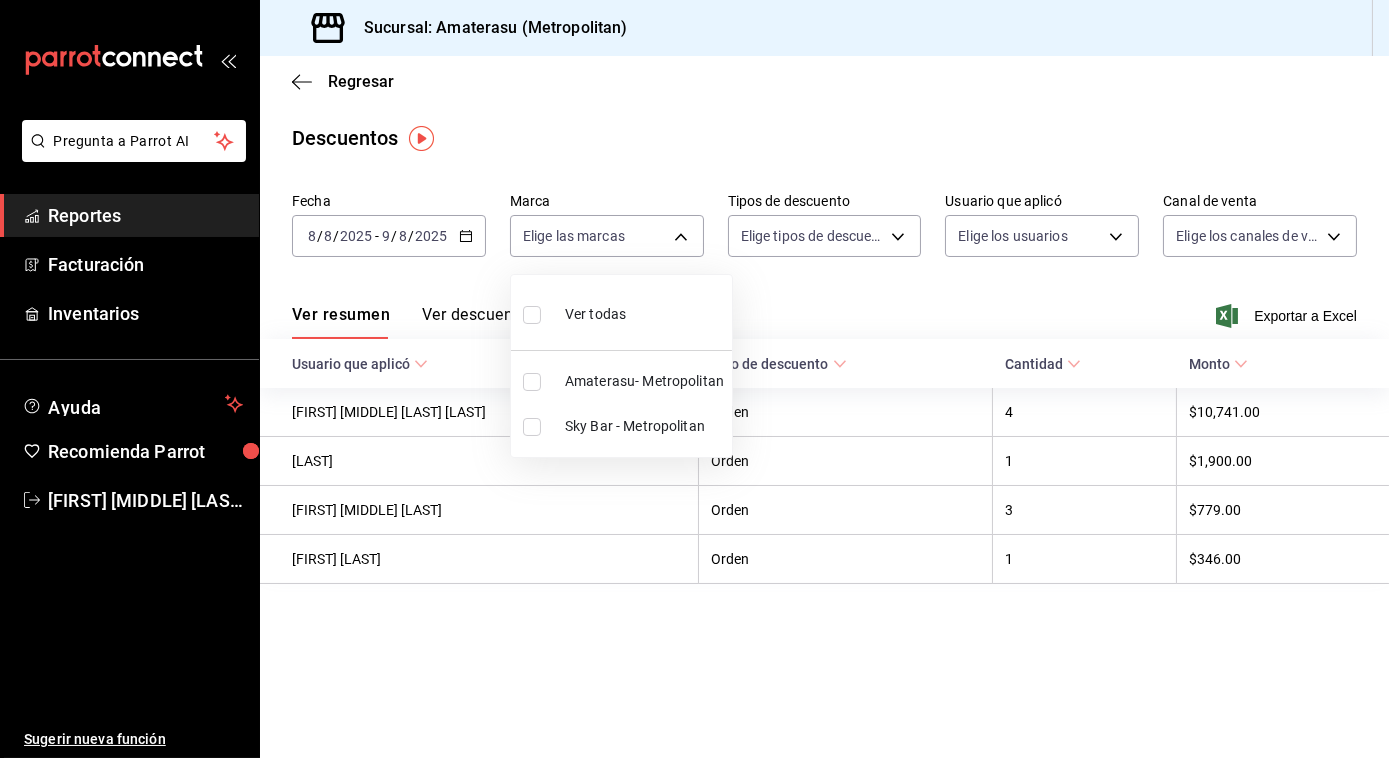 click at bounding box center [536, 314] 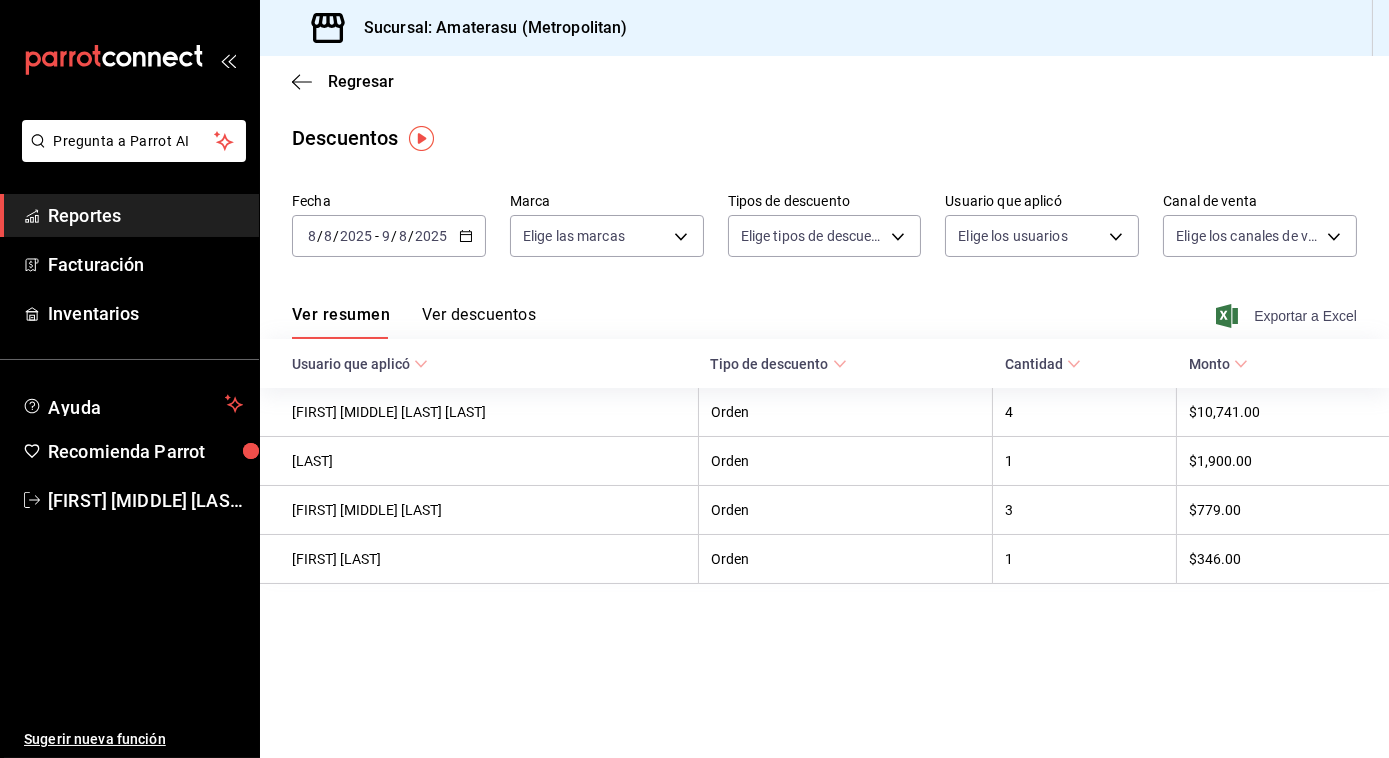 click on "Exportar a Excel" at bounding box center [1288, 316] 